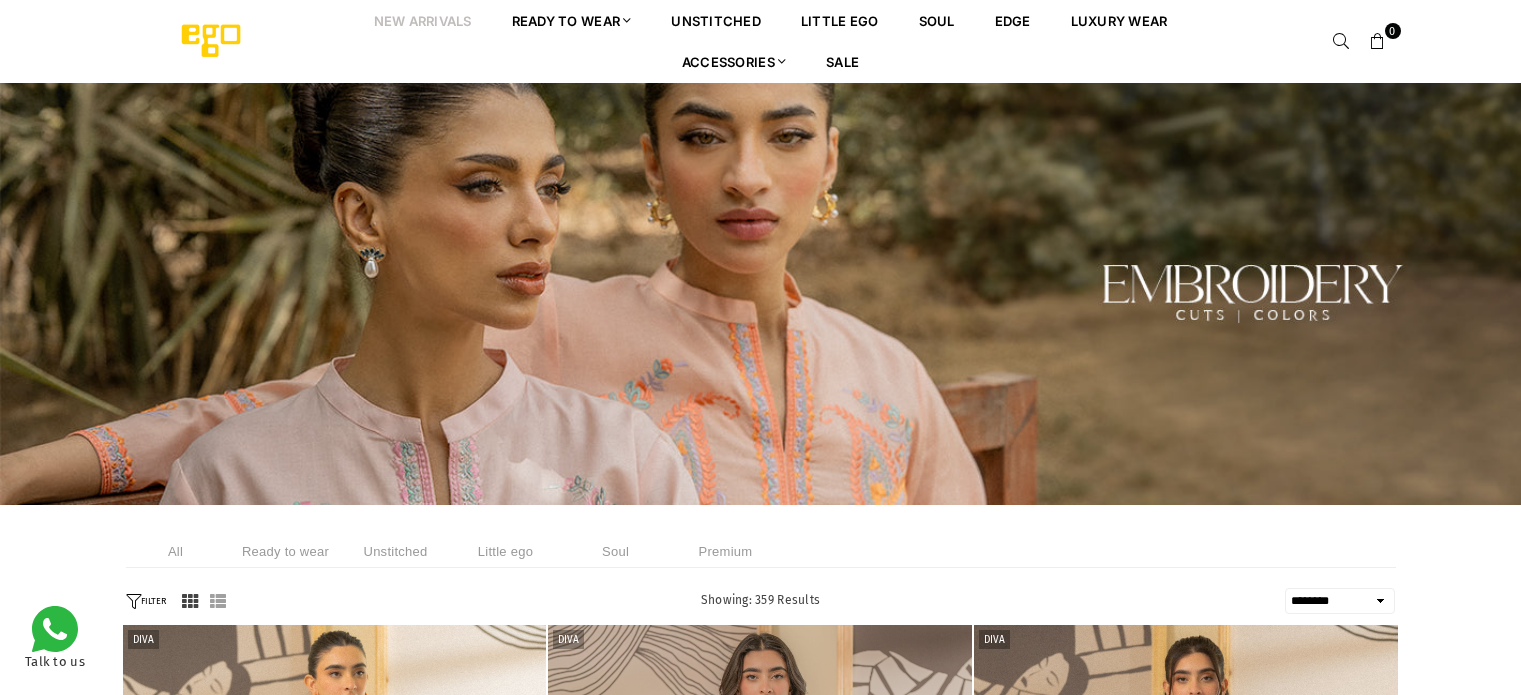 select on "******" 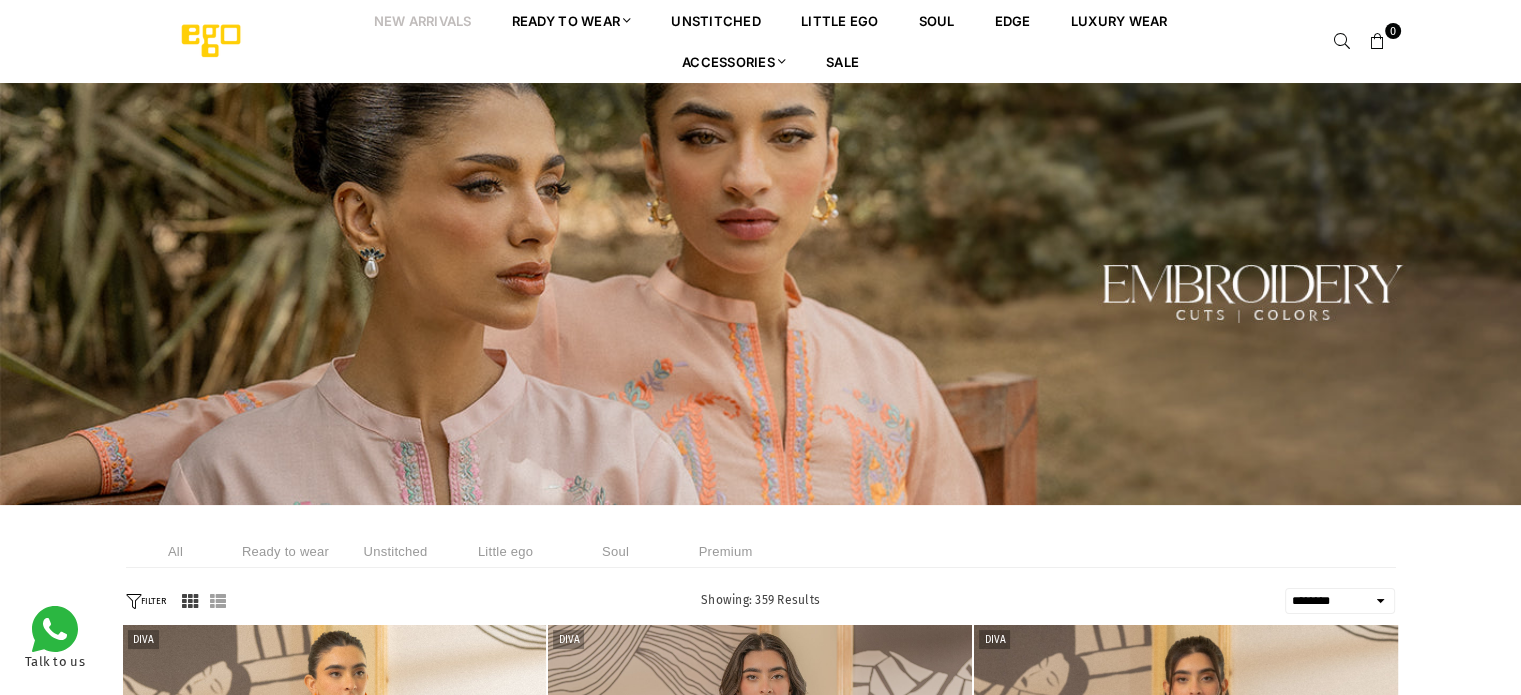 scroll, scrollTop: 0, scrollLeft: 0, axis: both 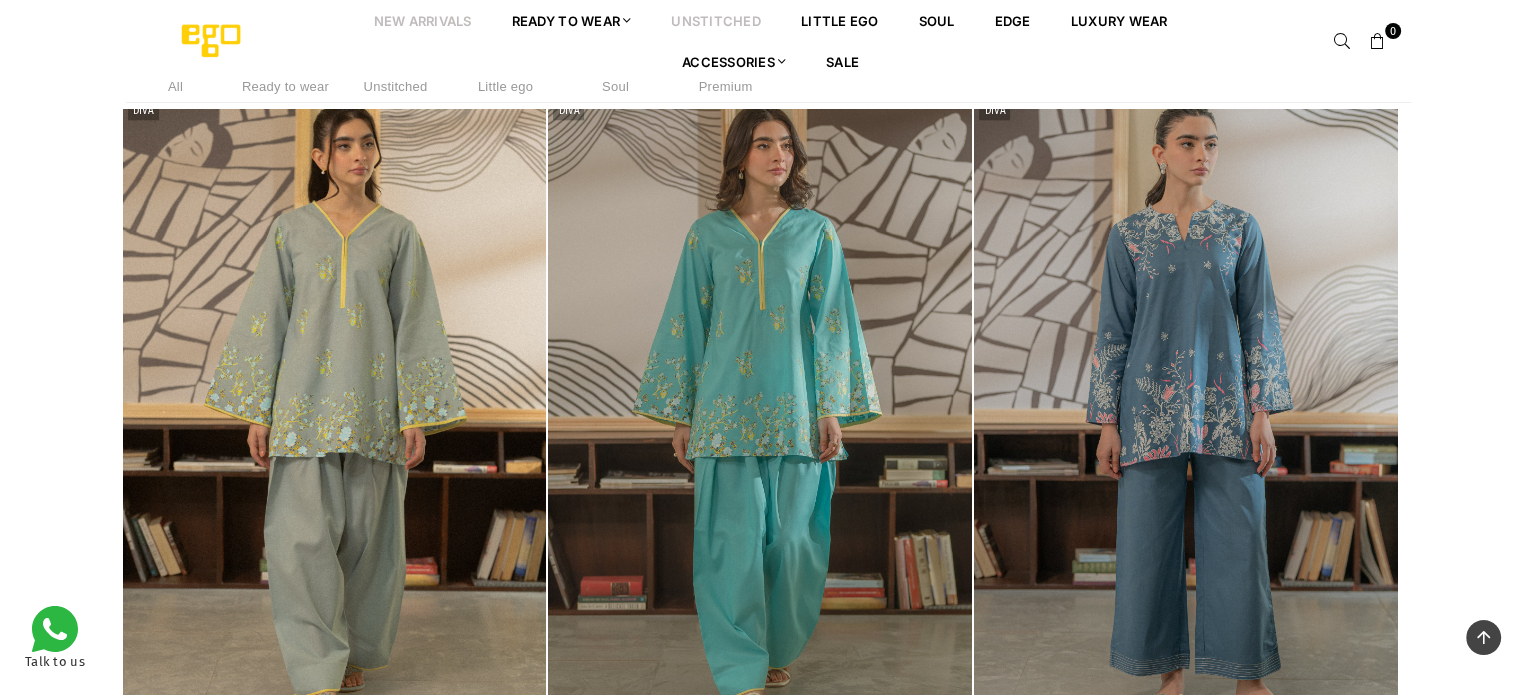 click on "unstitched" at bounding box center [716, 20] 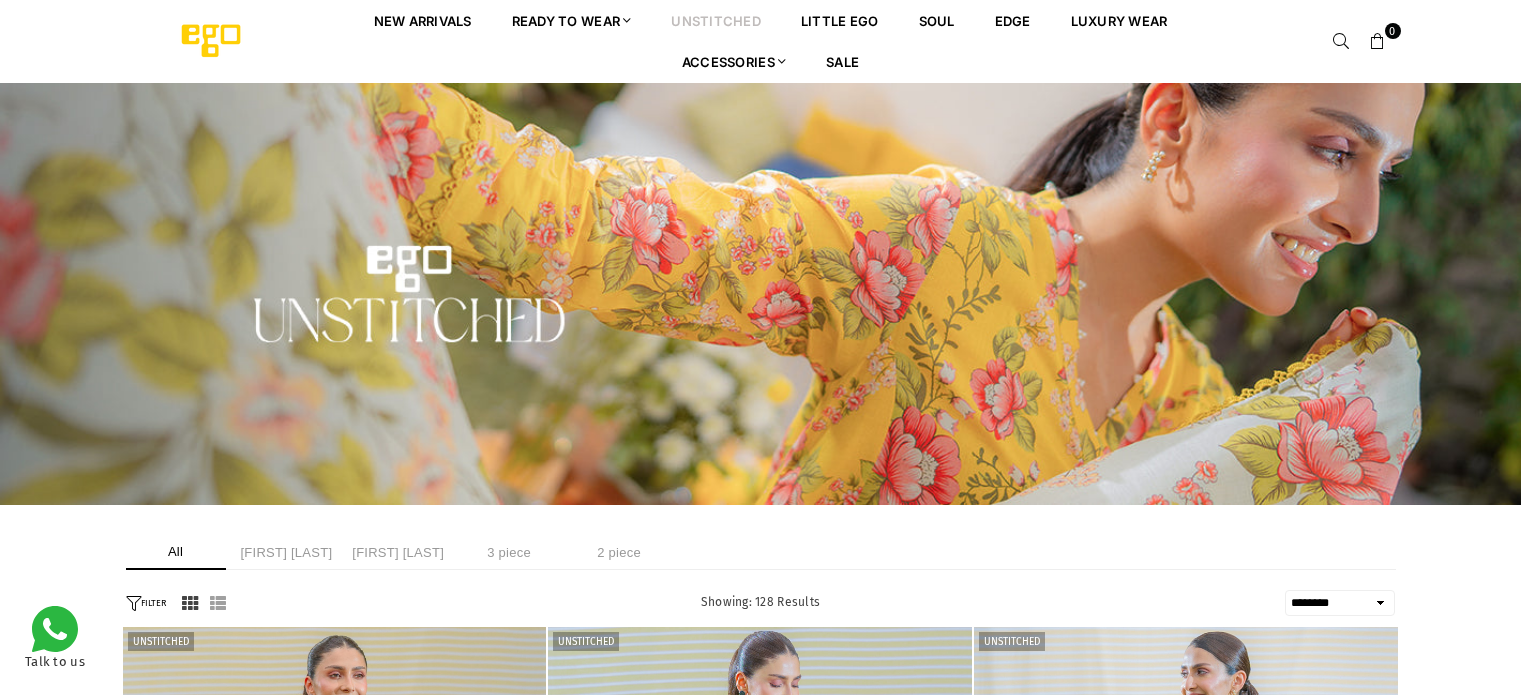 select on "******" 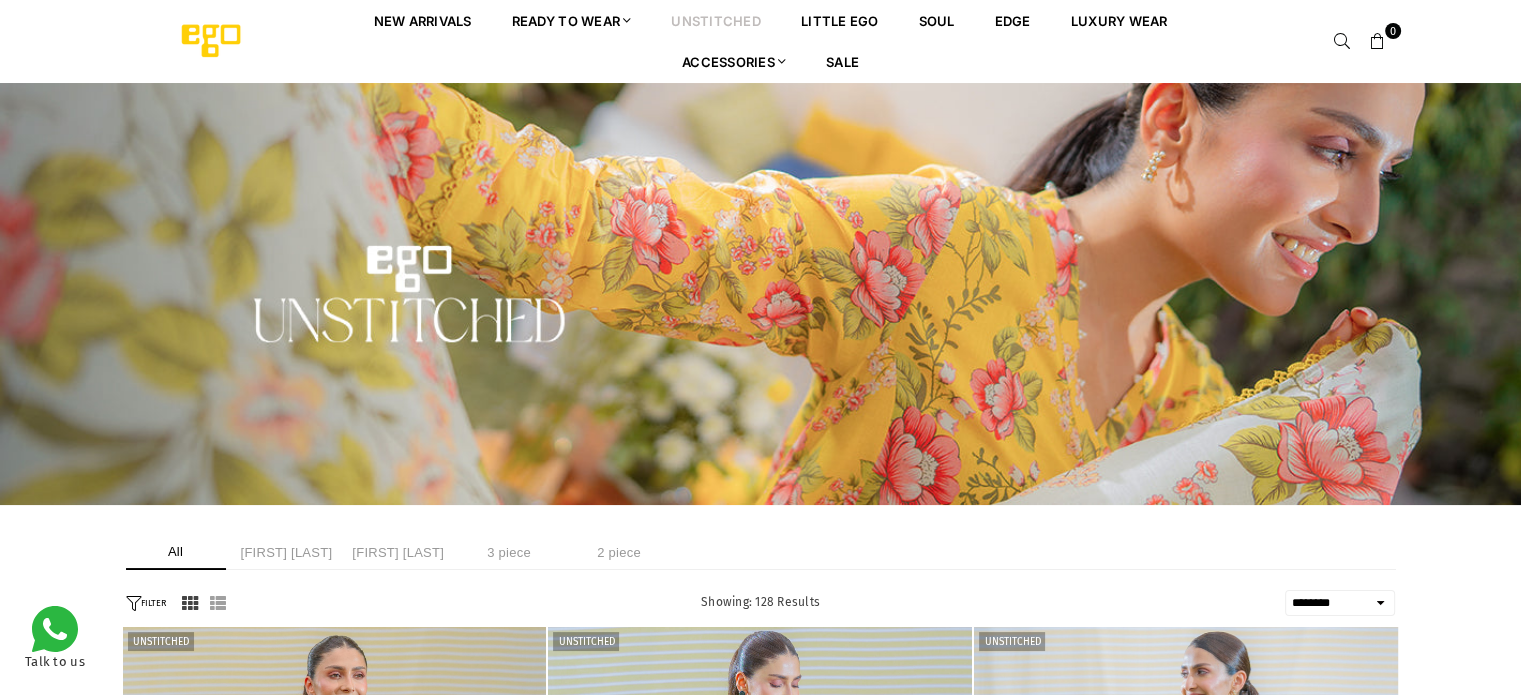 scroll, scrollTop: 0, scrollLeft: 0, axis: both 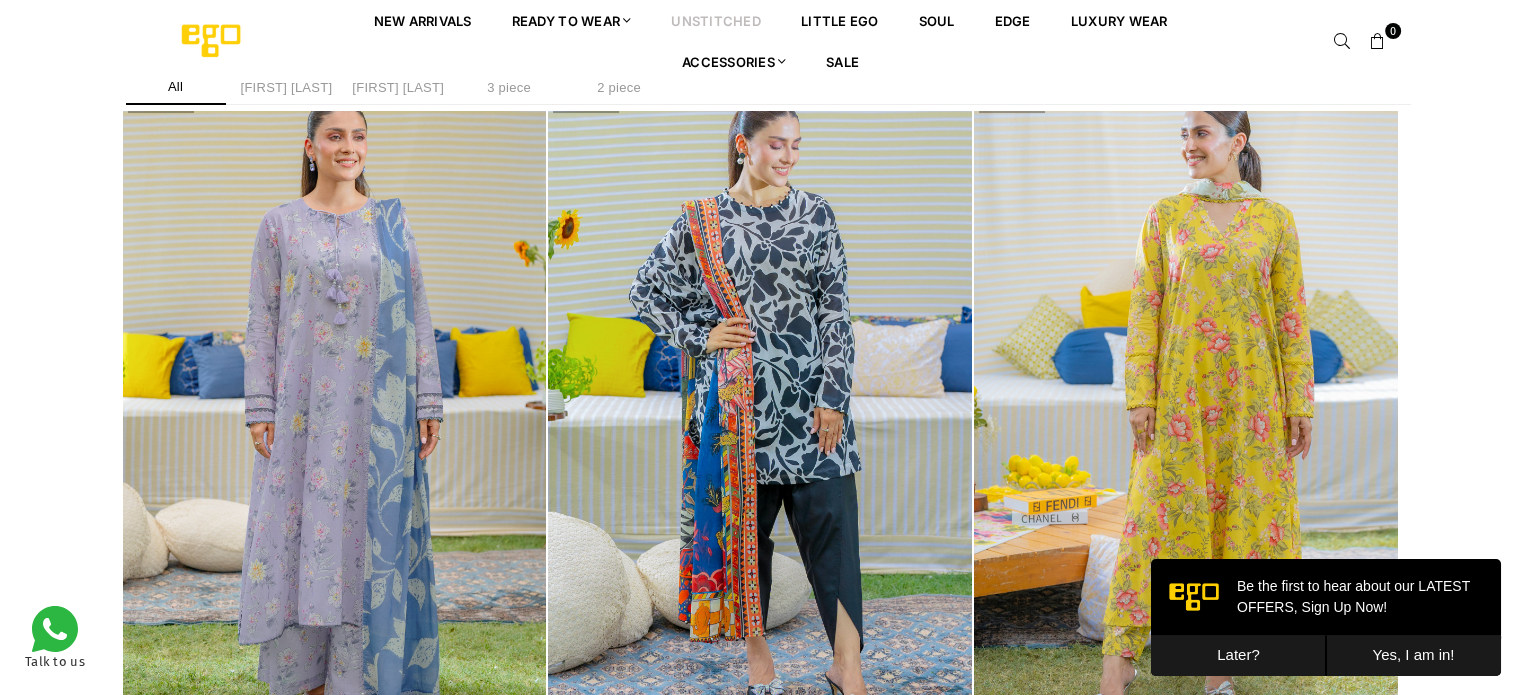 click on "Later?" at bounding box center (1238, 655) 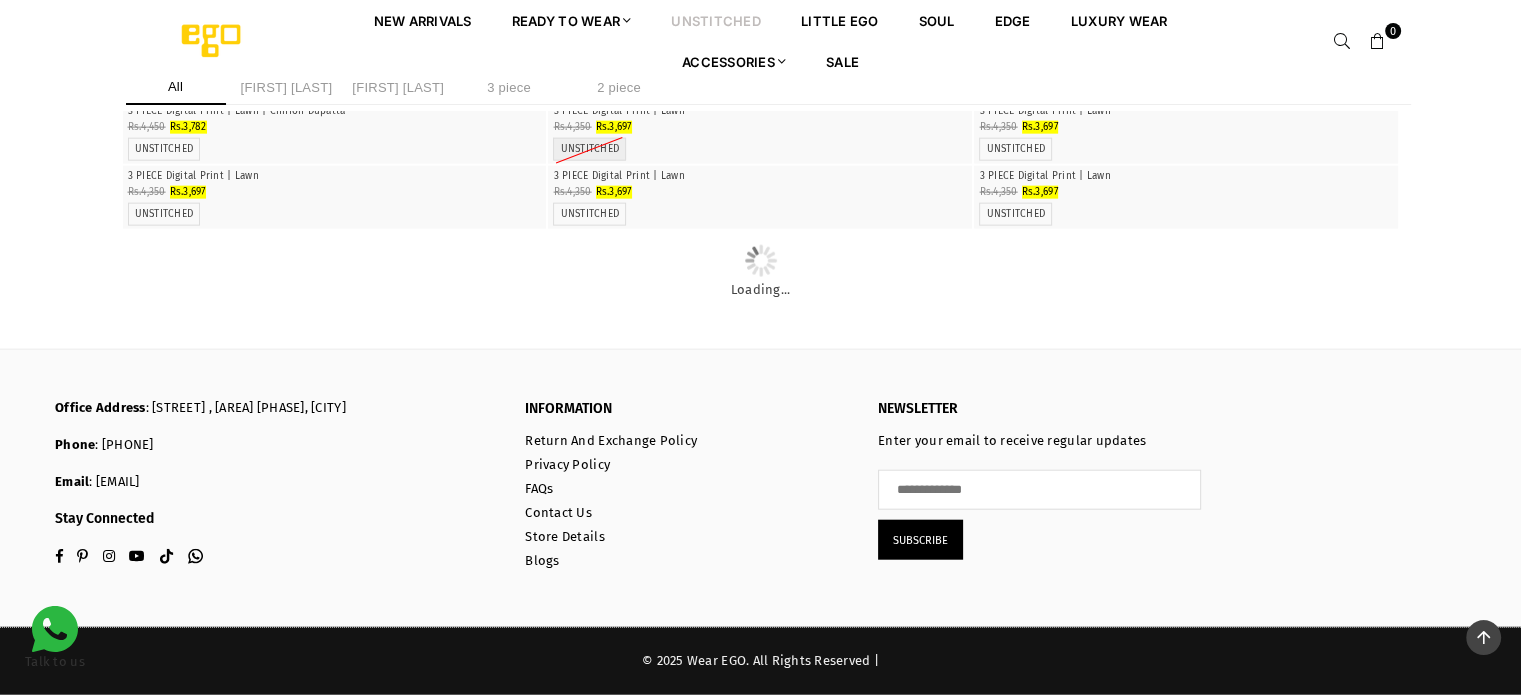 scroll, scrollTop: 17538, scrollLeft: 0, axis: vertical 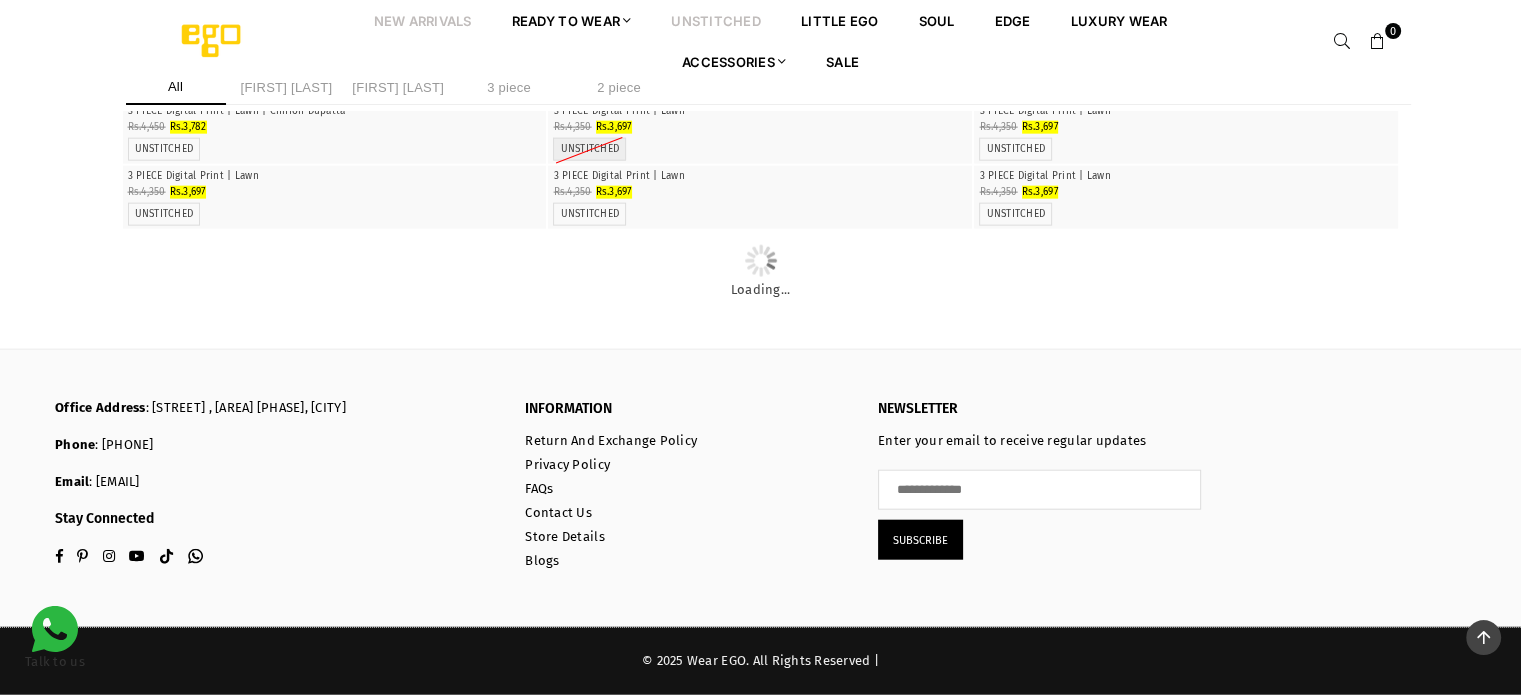 click on "New Arrivals" at bounding box center [423, 20] 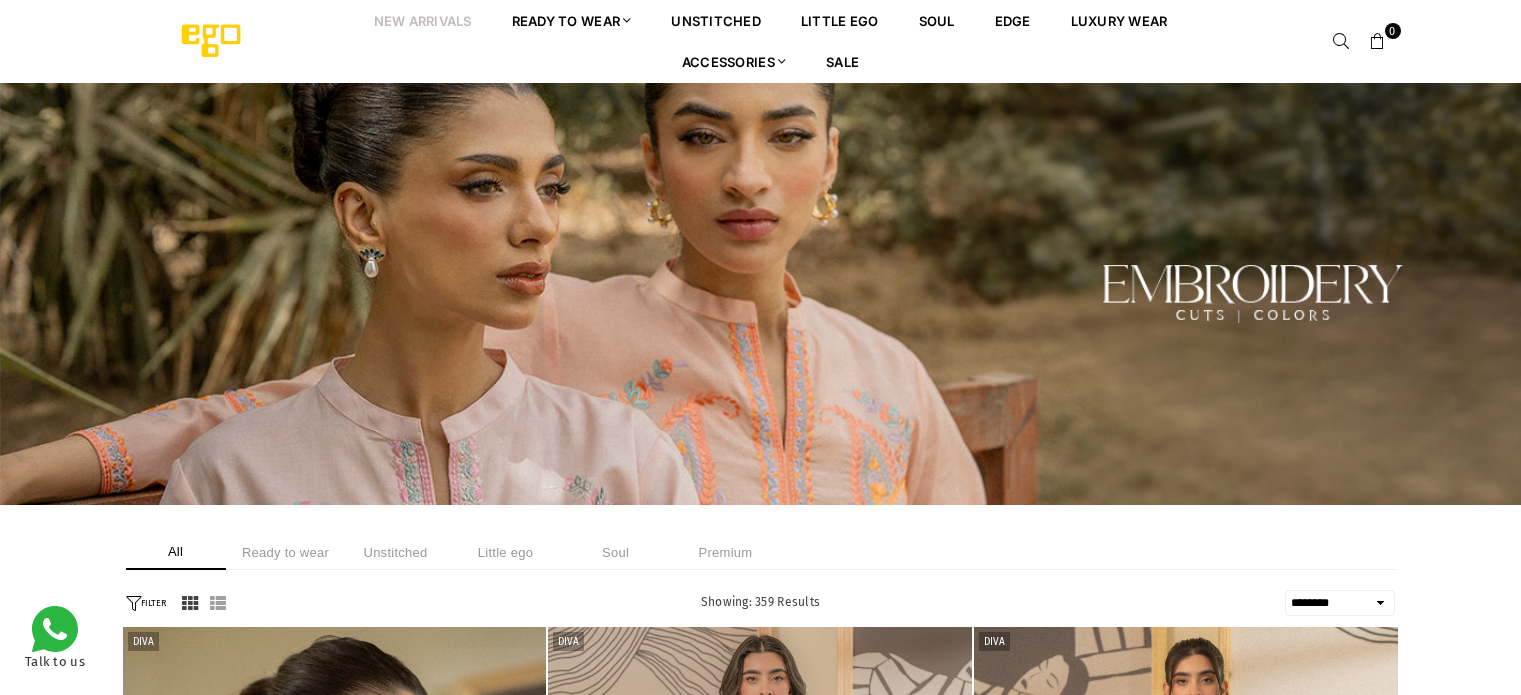 select on "******" 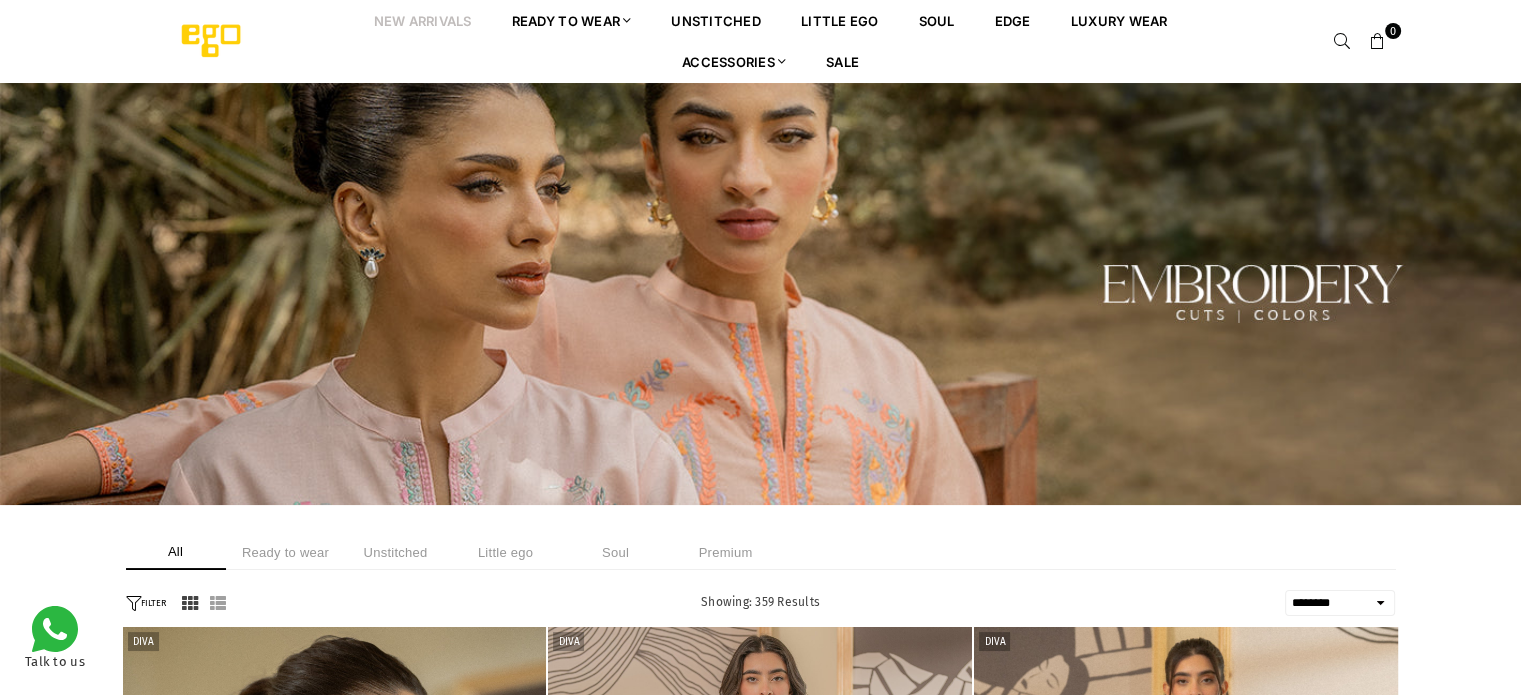 scroll, scrollTop: 0, scrollLeft: 0, axis: both 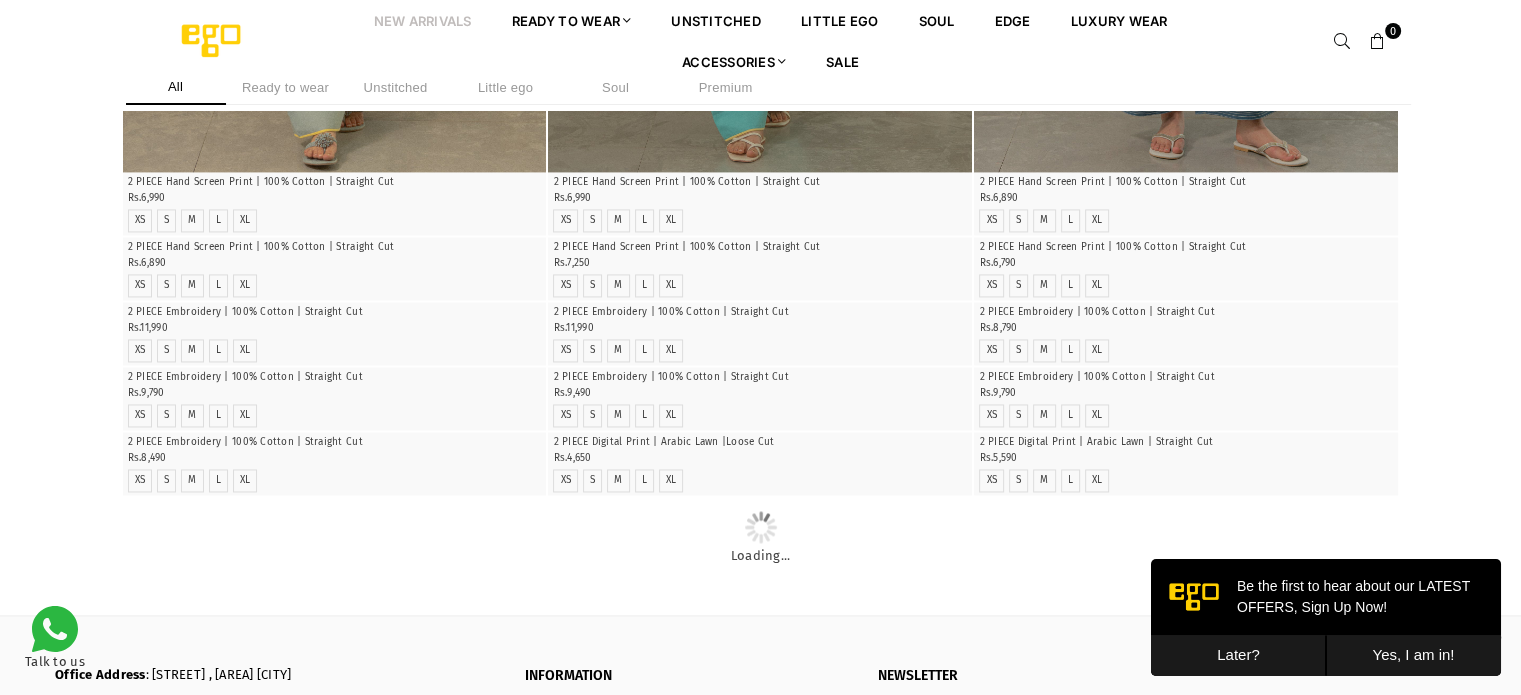 click on "Later?" at bounding box center (1238, 655) 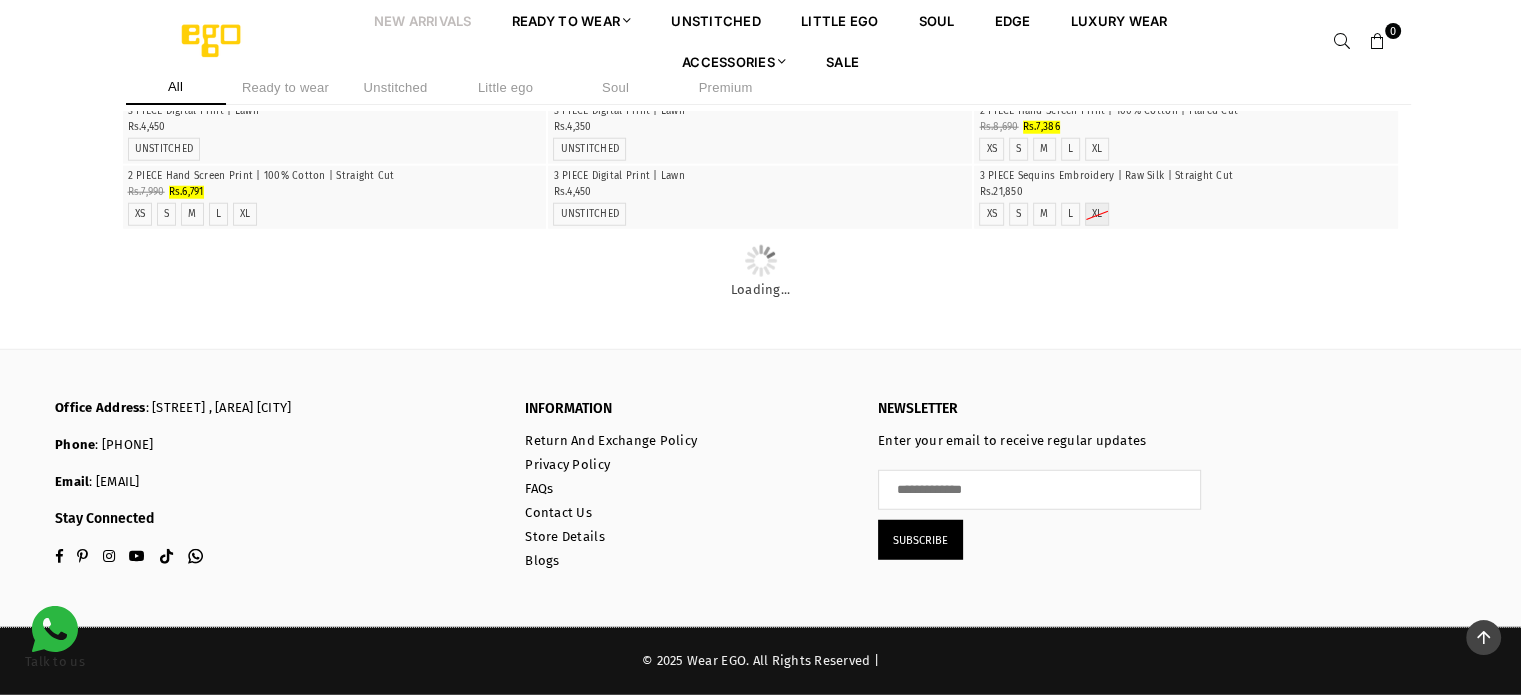 scroll, scrollTop: 24244, scrollLeft: 0, axis: vertical 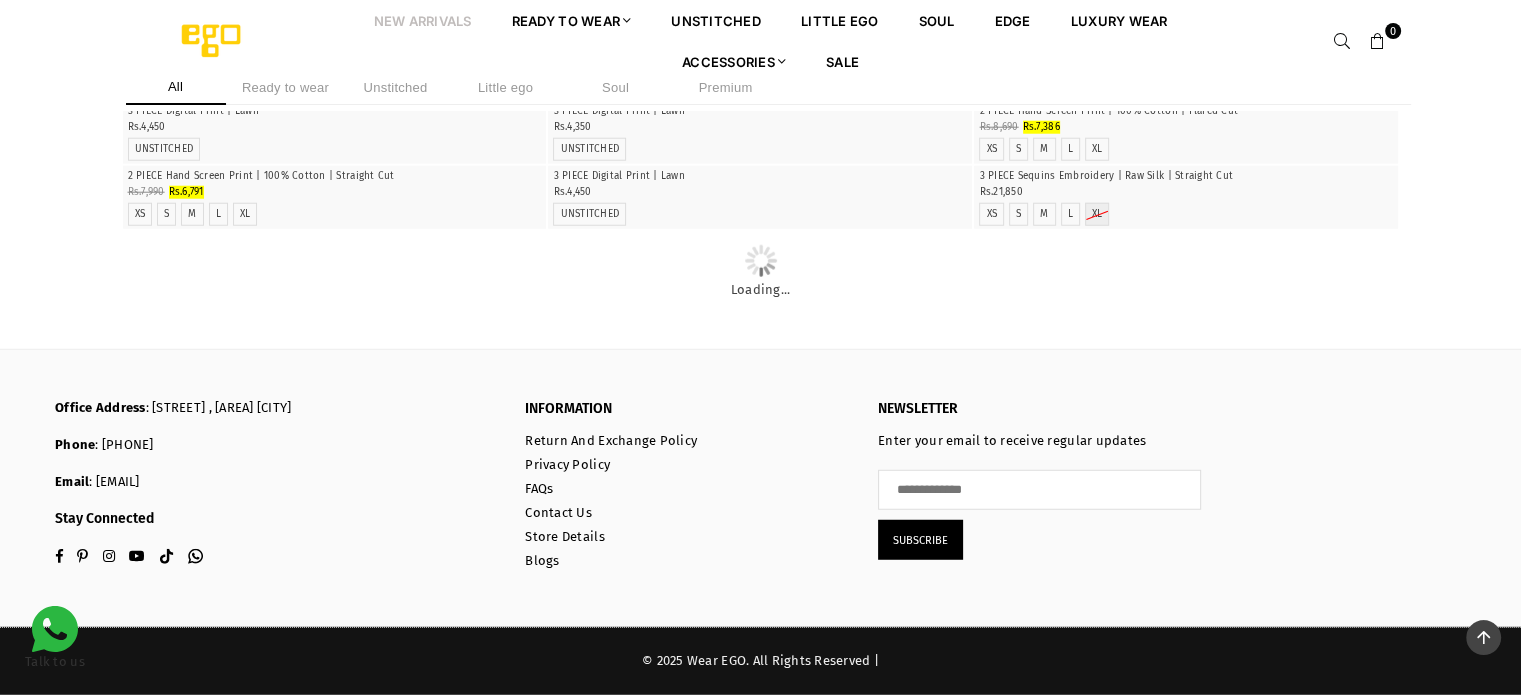 click at bounding box center (335, 101) 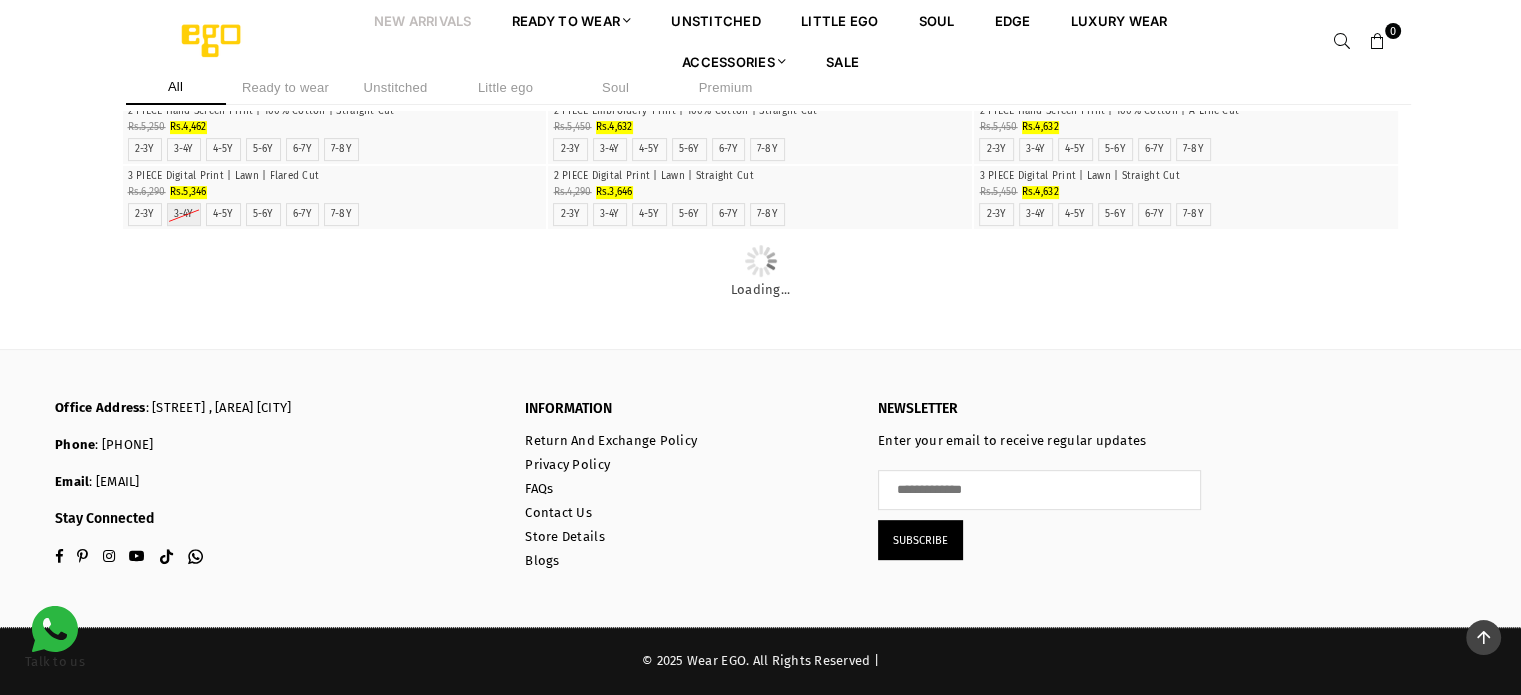 scroll, scrollTop: 56752, scrollLeft: 0, axis: vertical 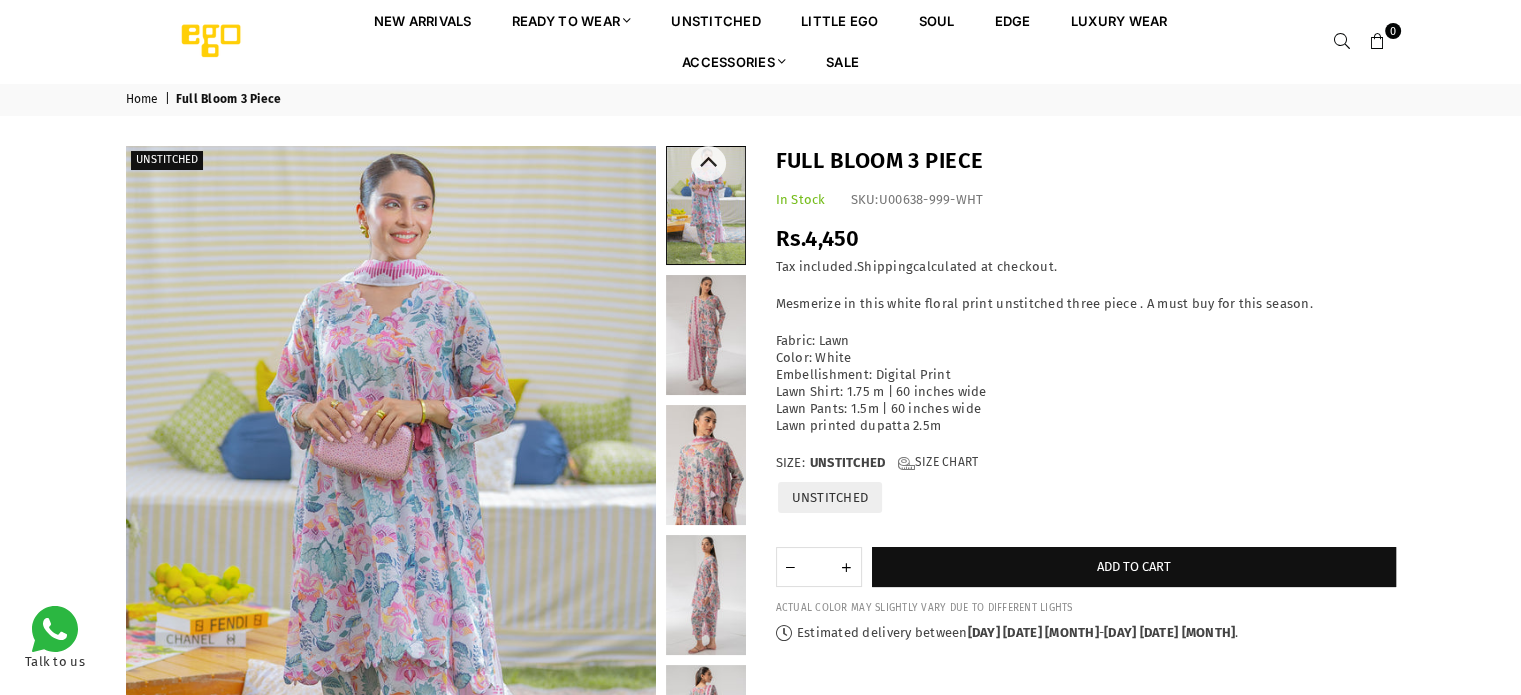 click at bounding box center (706, 465) 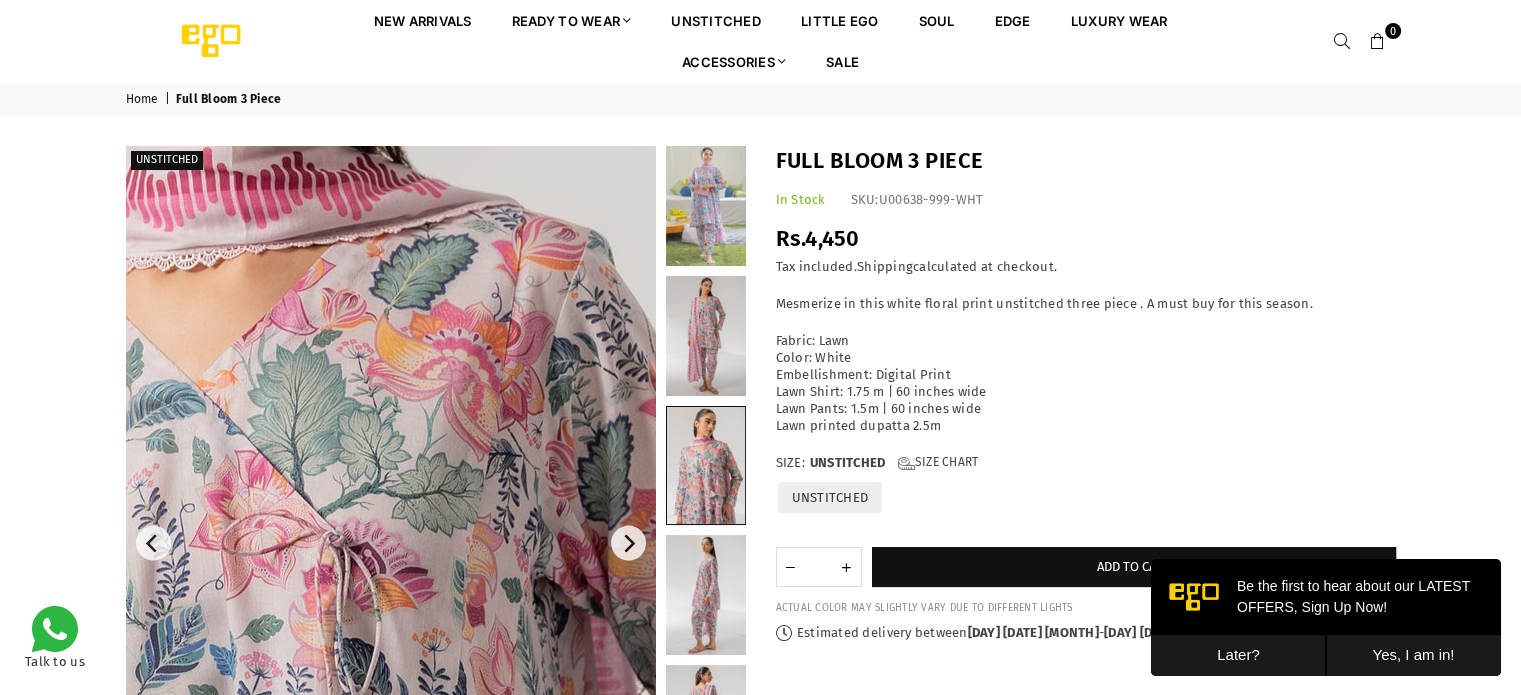 scroll, scrollTop: 0, scrollLeft: 0, axis: both 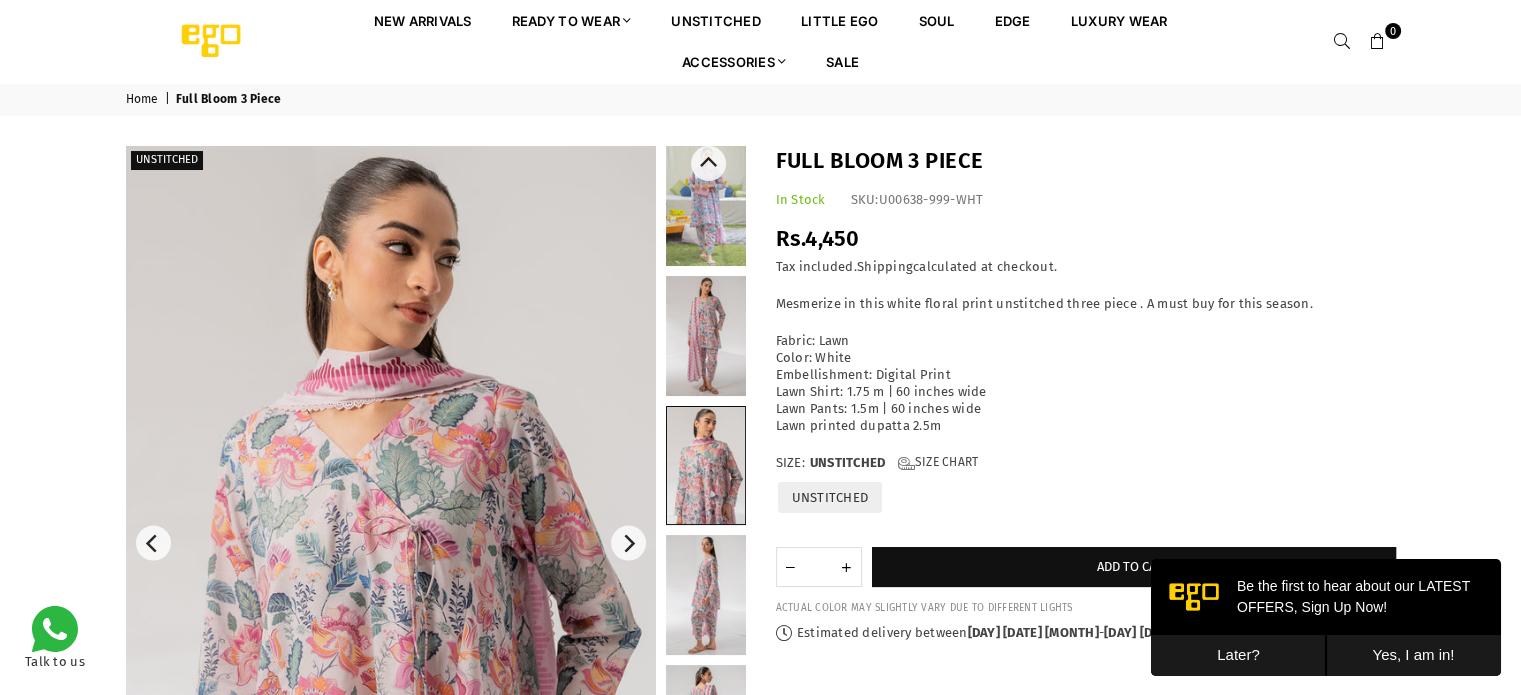 click at bounding box center (706, 595) 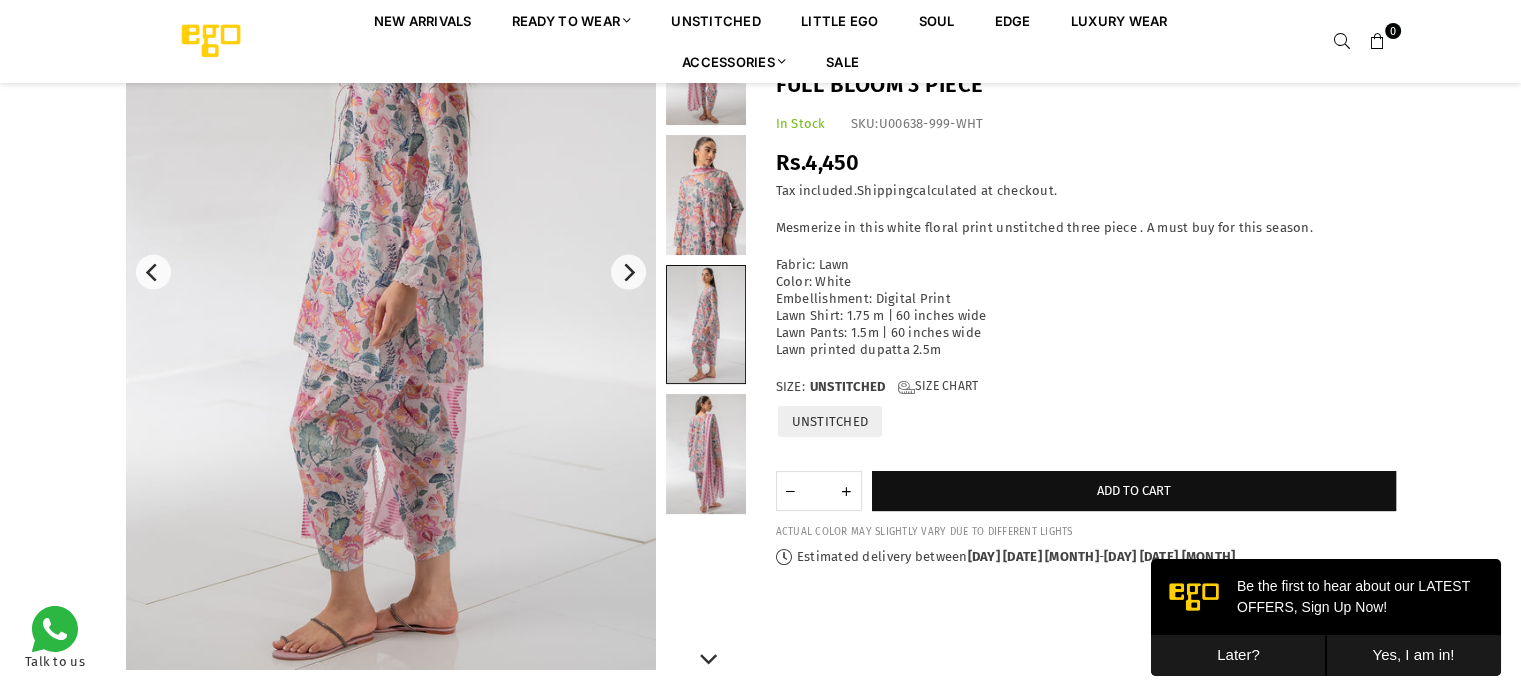 scroll, scrollTop: 282, scrollLeft: 0, axis: vertical 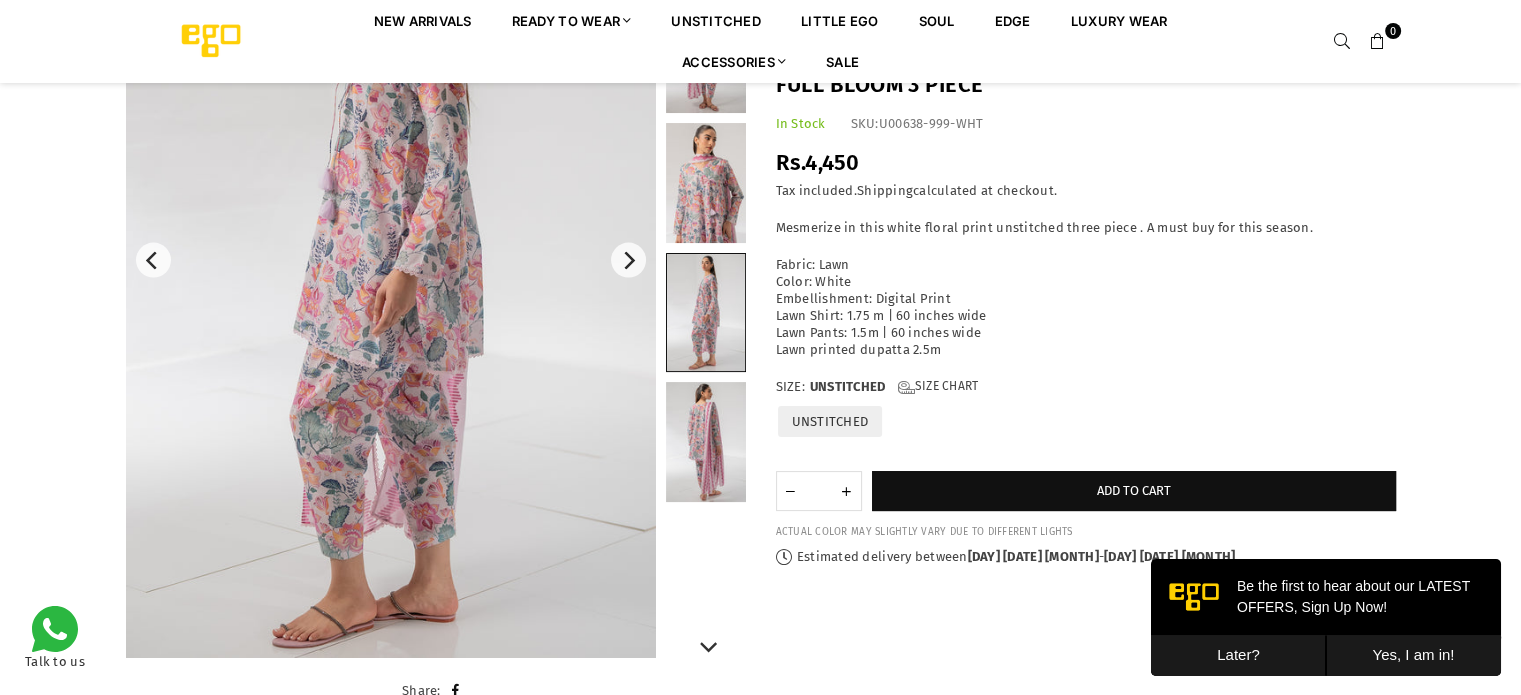 click at bounding box center [706, 442] 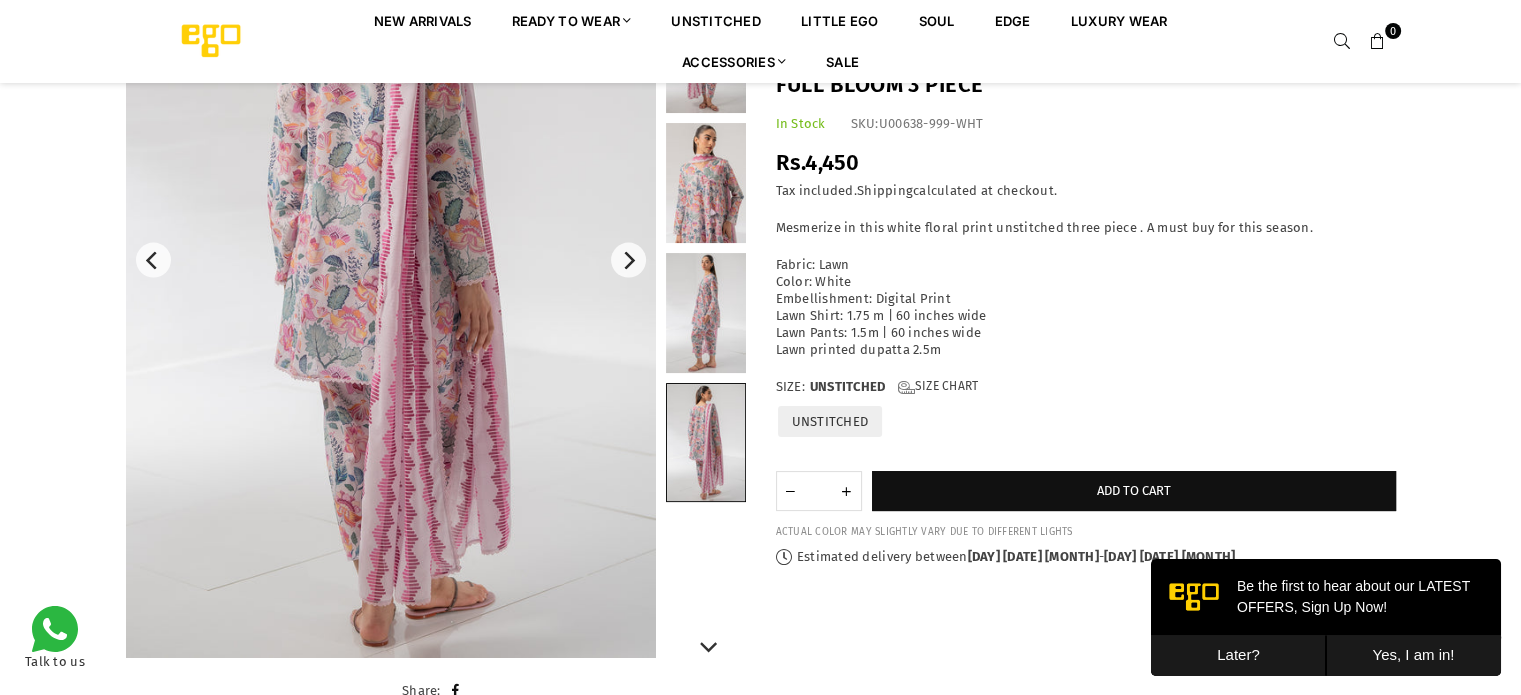 click at bounding box center (706, 183) 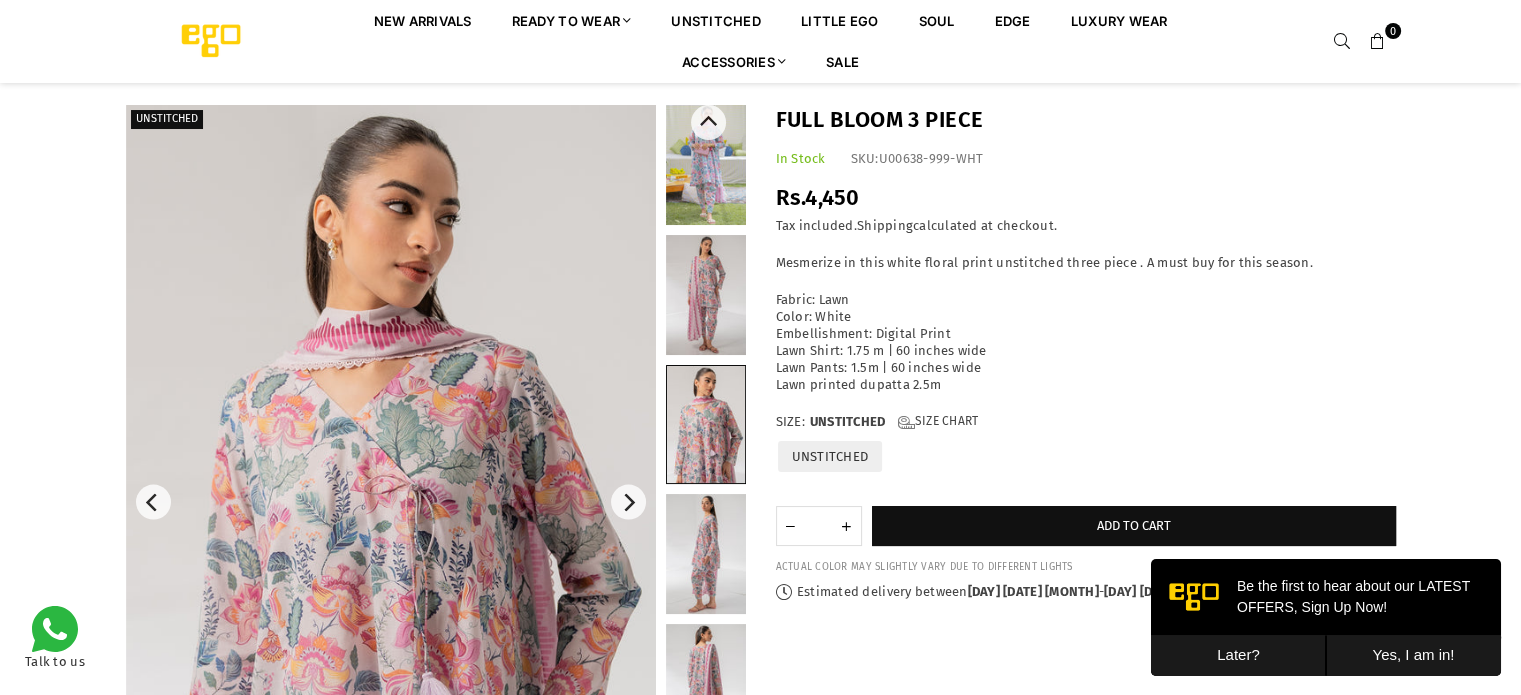 scroll, scrollTop: 0, scrollLeft: 0, axis: both 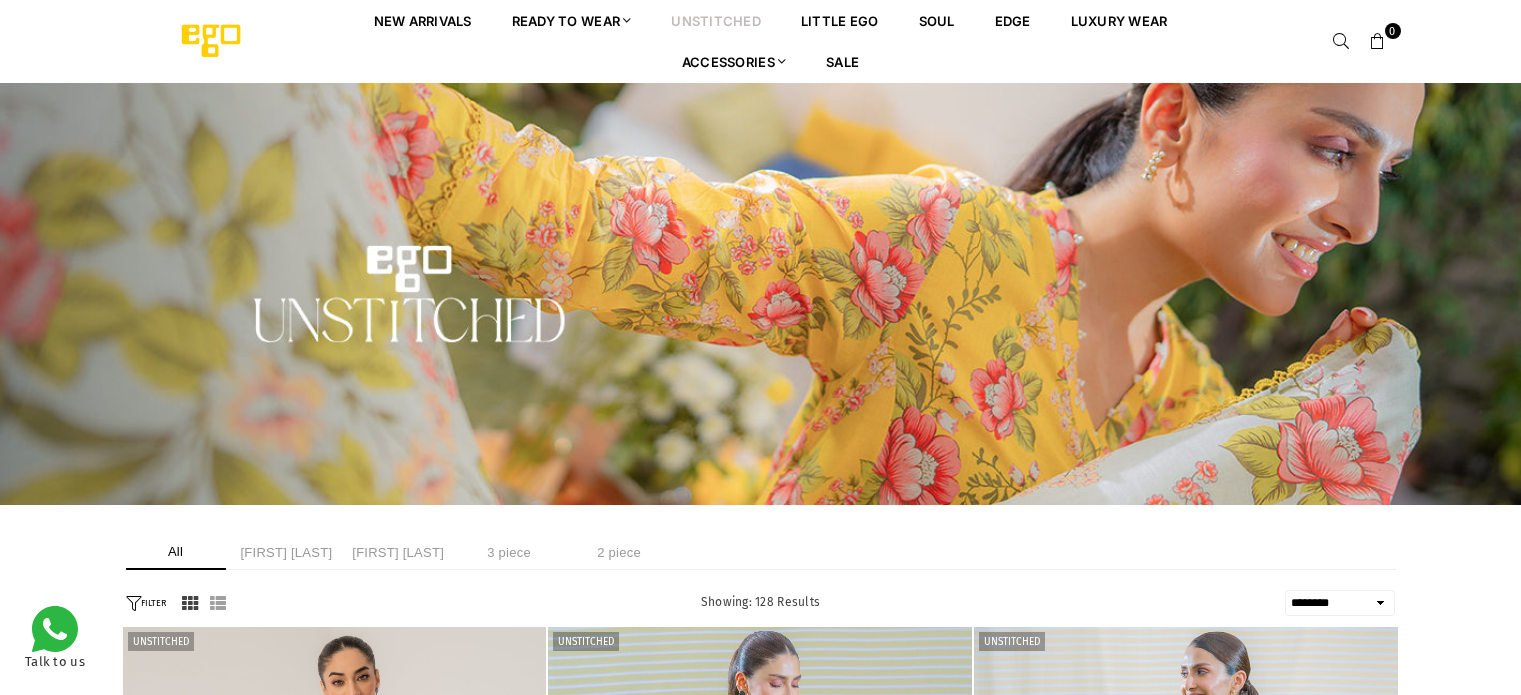 select on "******" 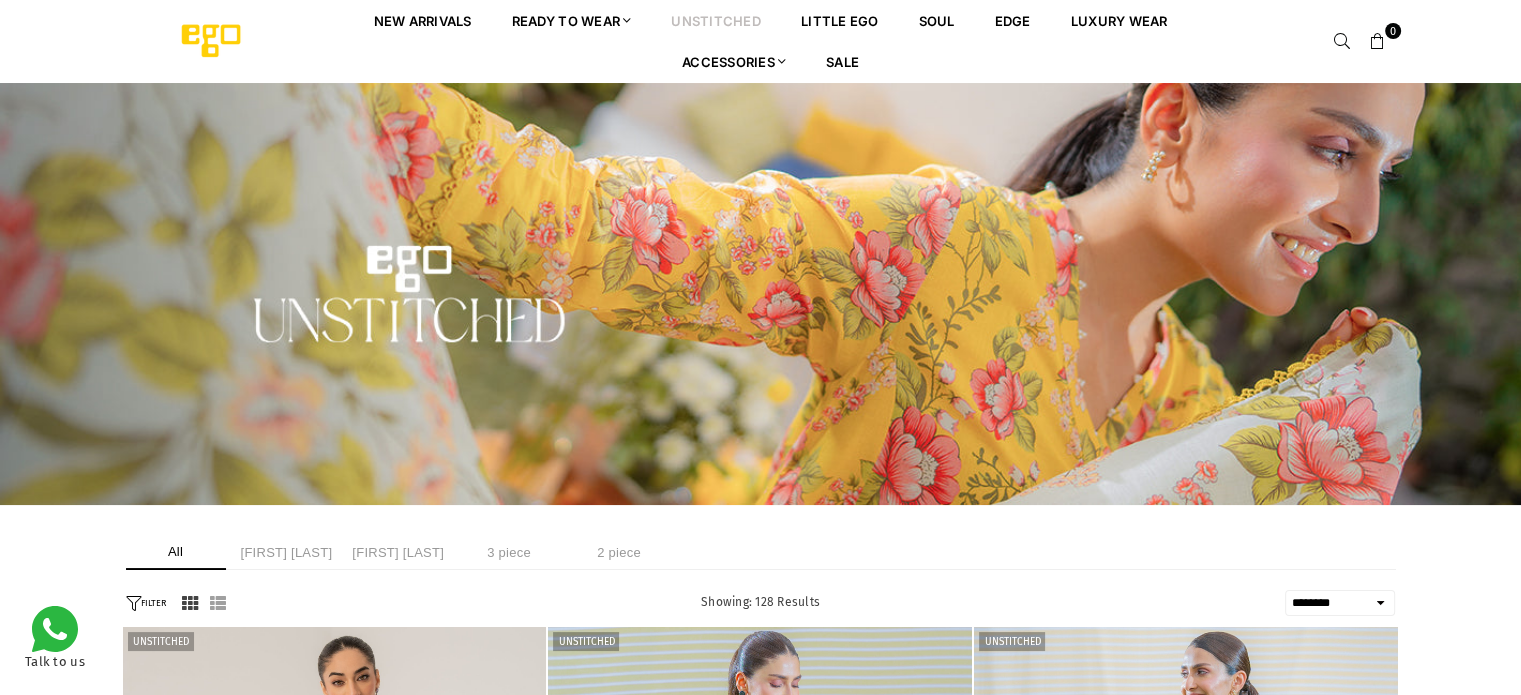 scroll, scrollTop: 0, scrollLeft: 0, axis: both 